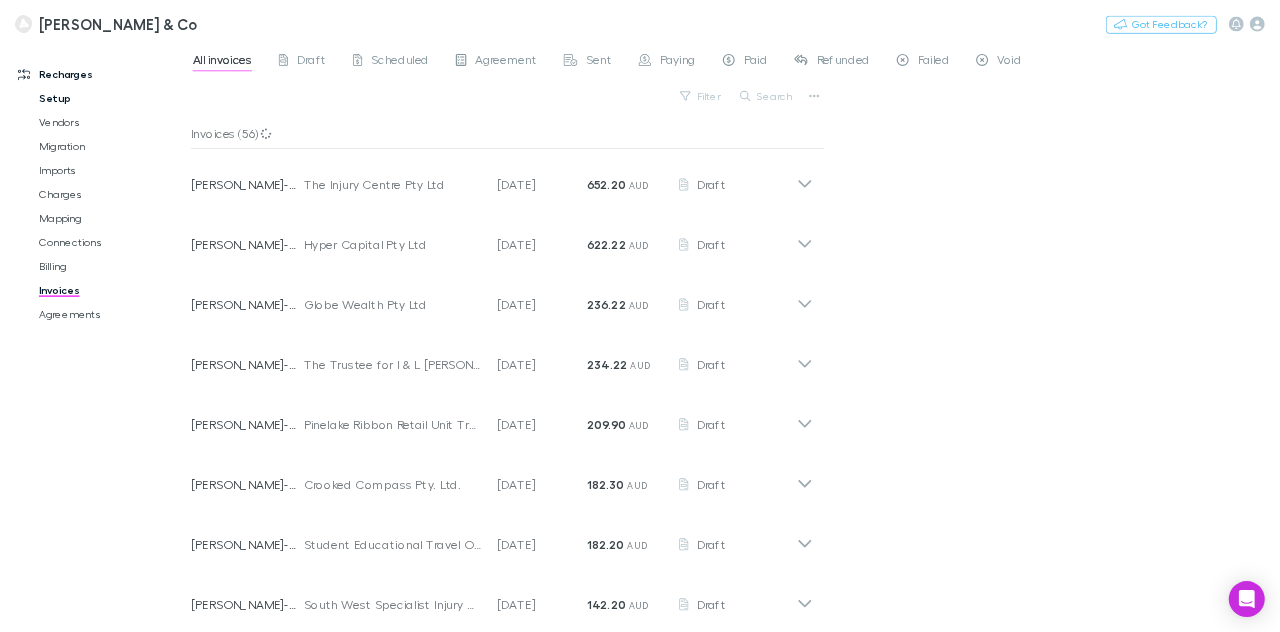 scroll, scrollTop: 0, scrollLeft: 0, axis: both 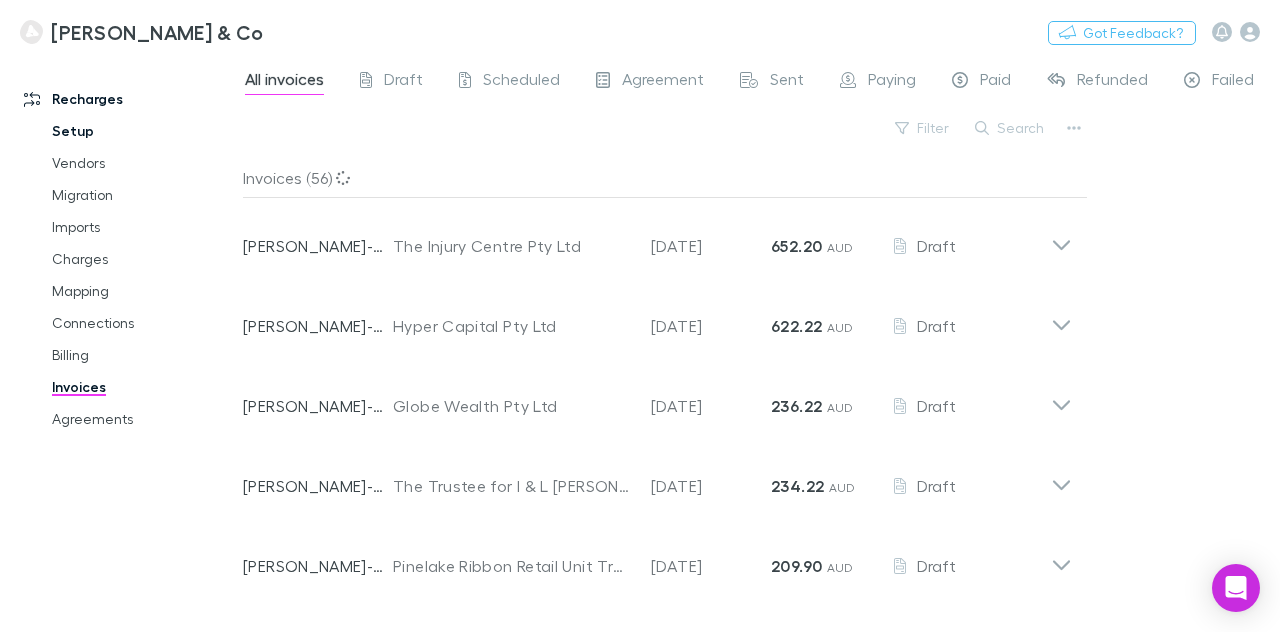 click on "Setup" at bounding box center (143, 131) 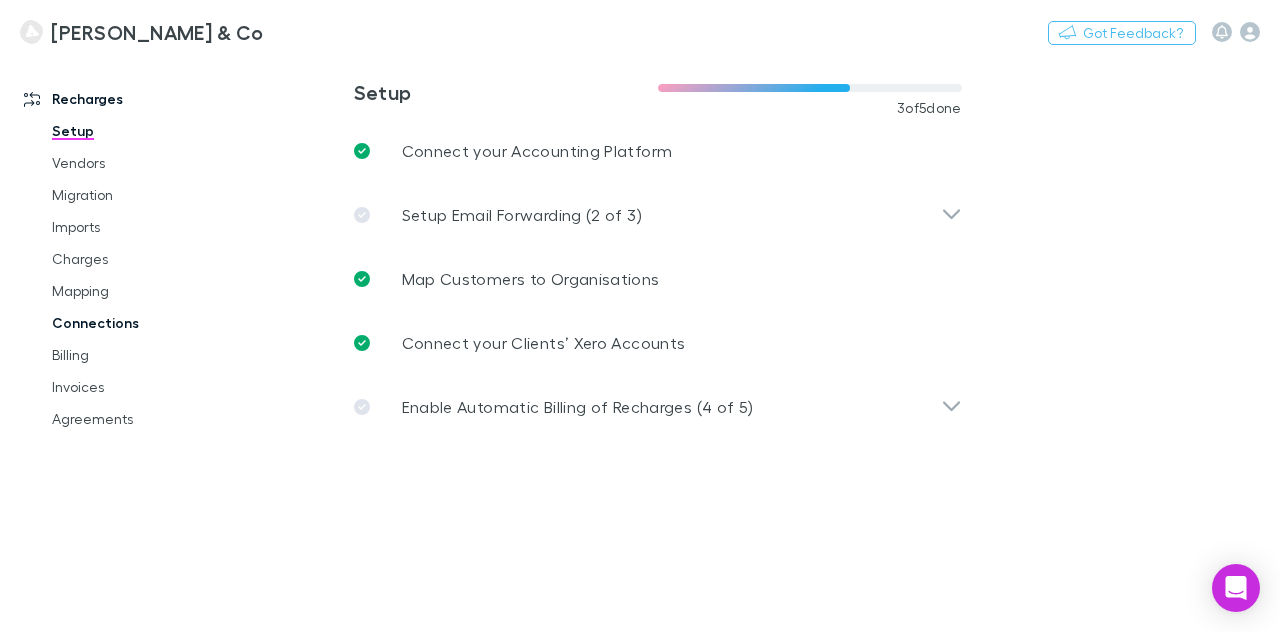 click on "Connections" at bounding box center [143, 323] 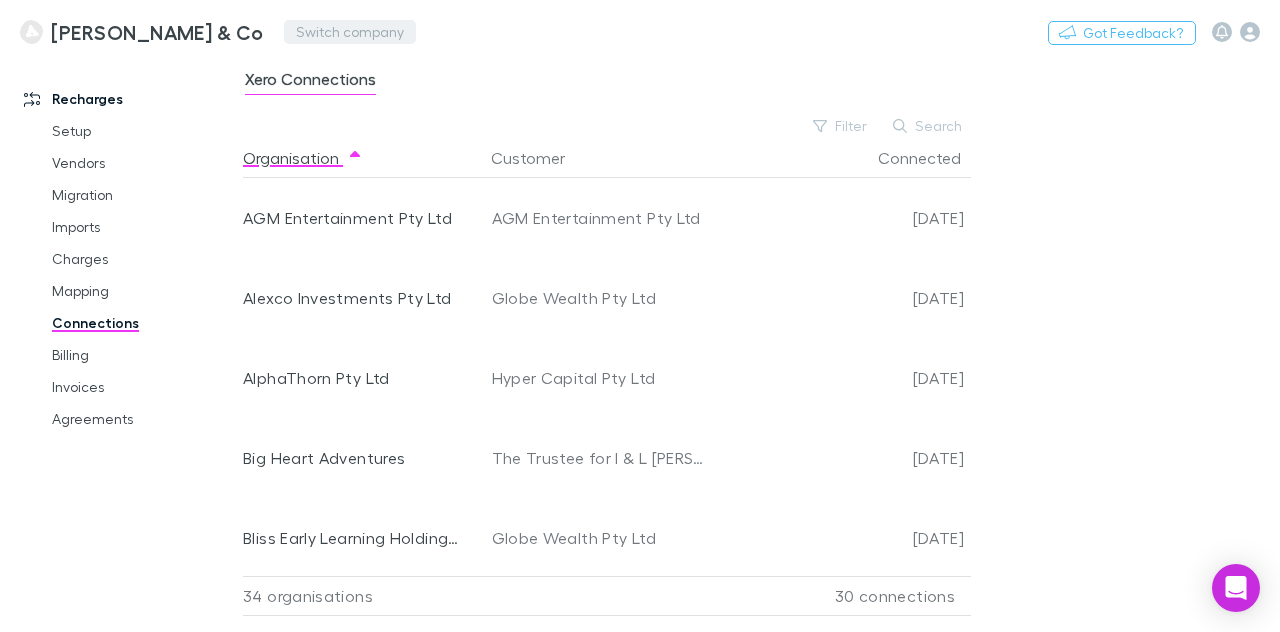 click on "Switch company" at bounding box center (350, 32) 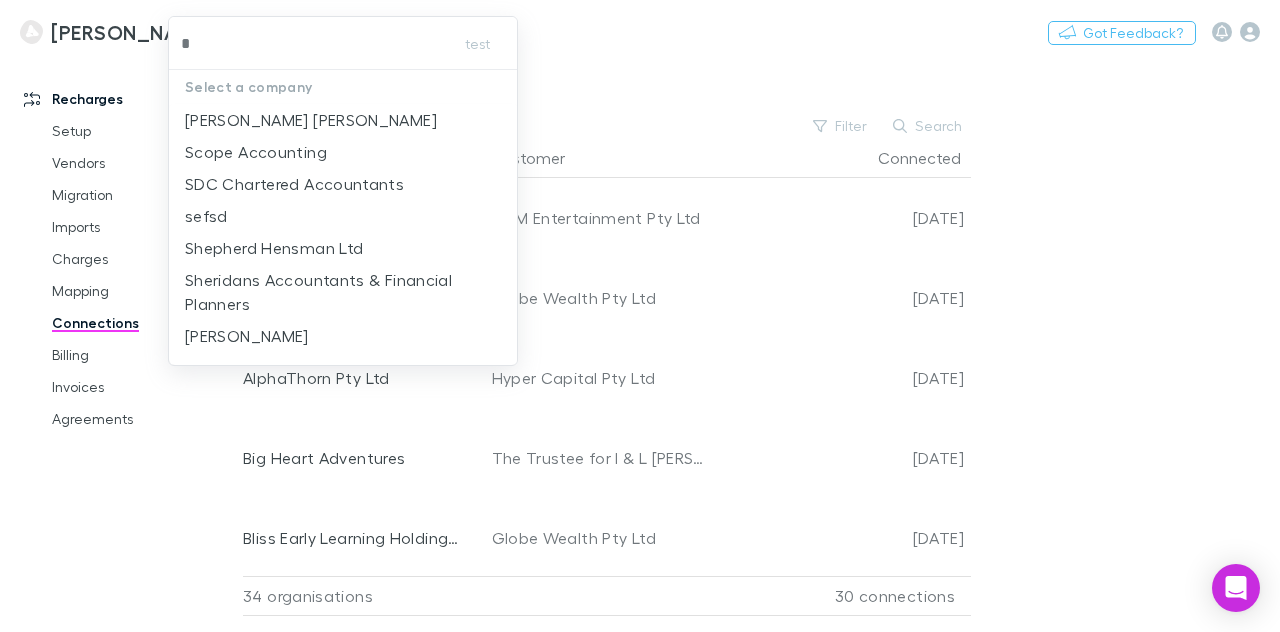 type on "**" 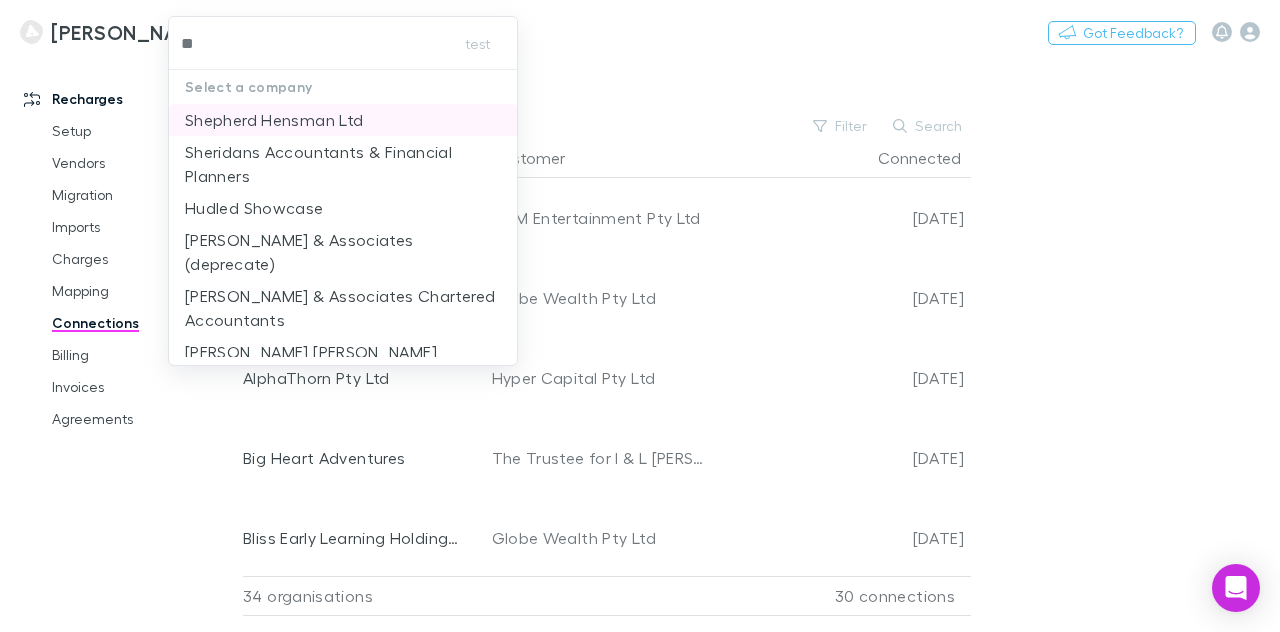 click on "Shepherd Hensman Ltd" at bounding box center [274, 120] 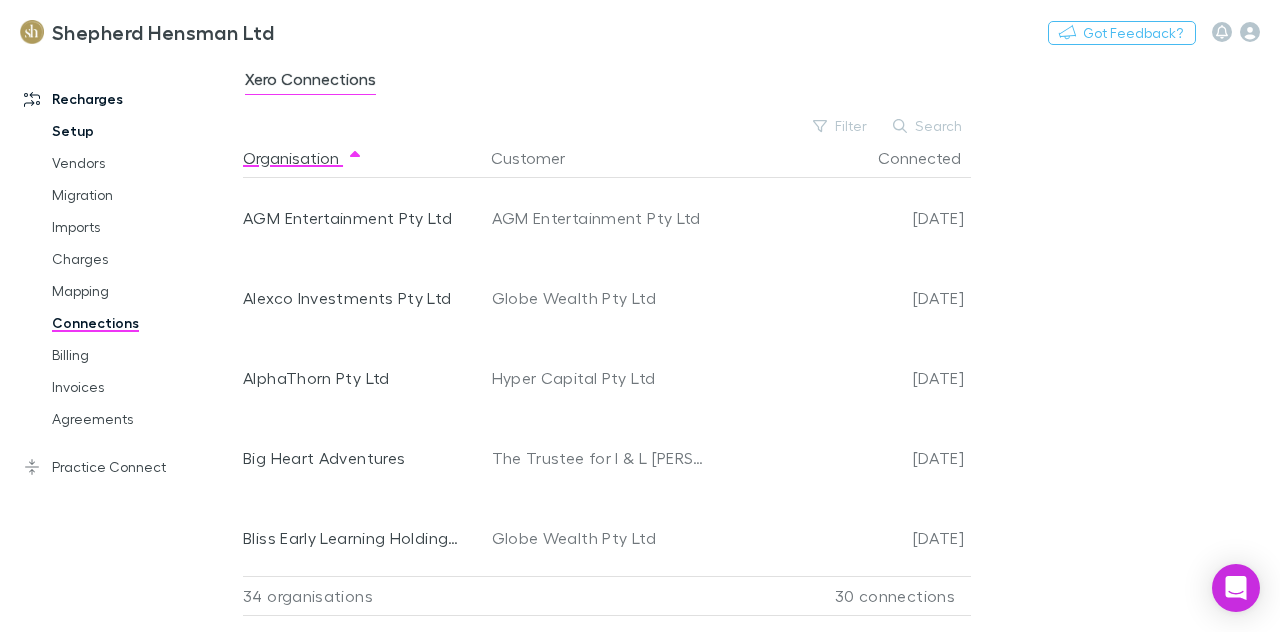 click on "Setup" at bounding box center [143, 131] 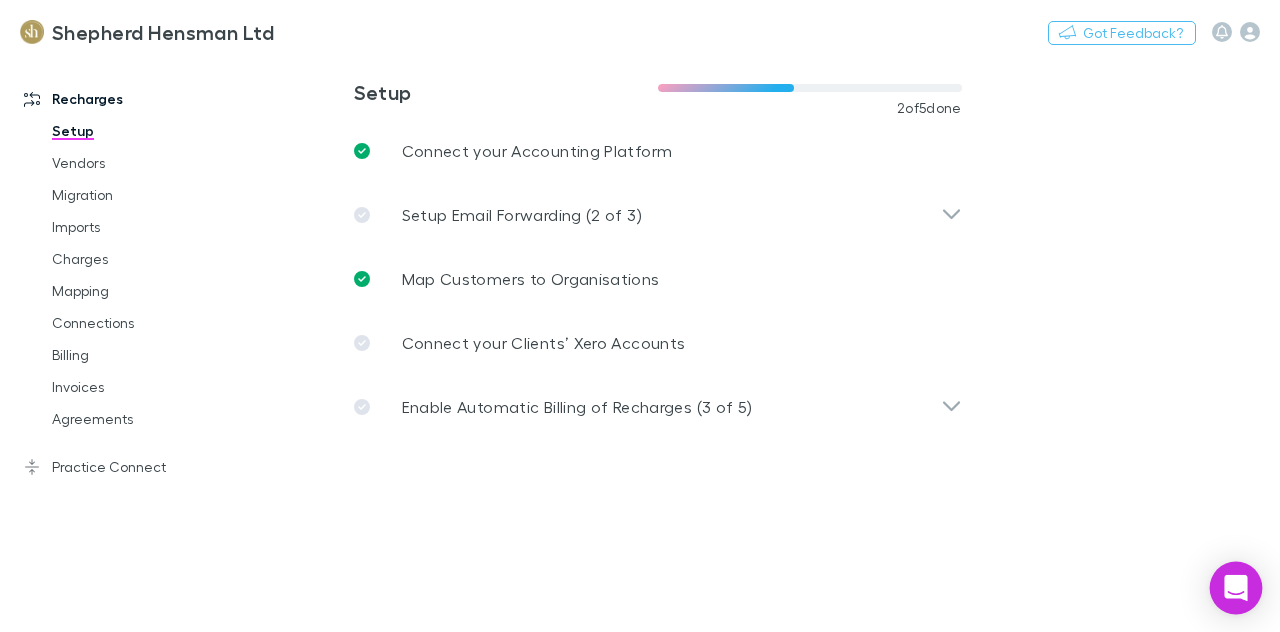 click 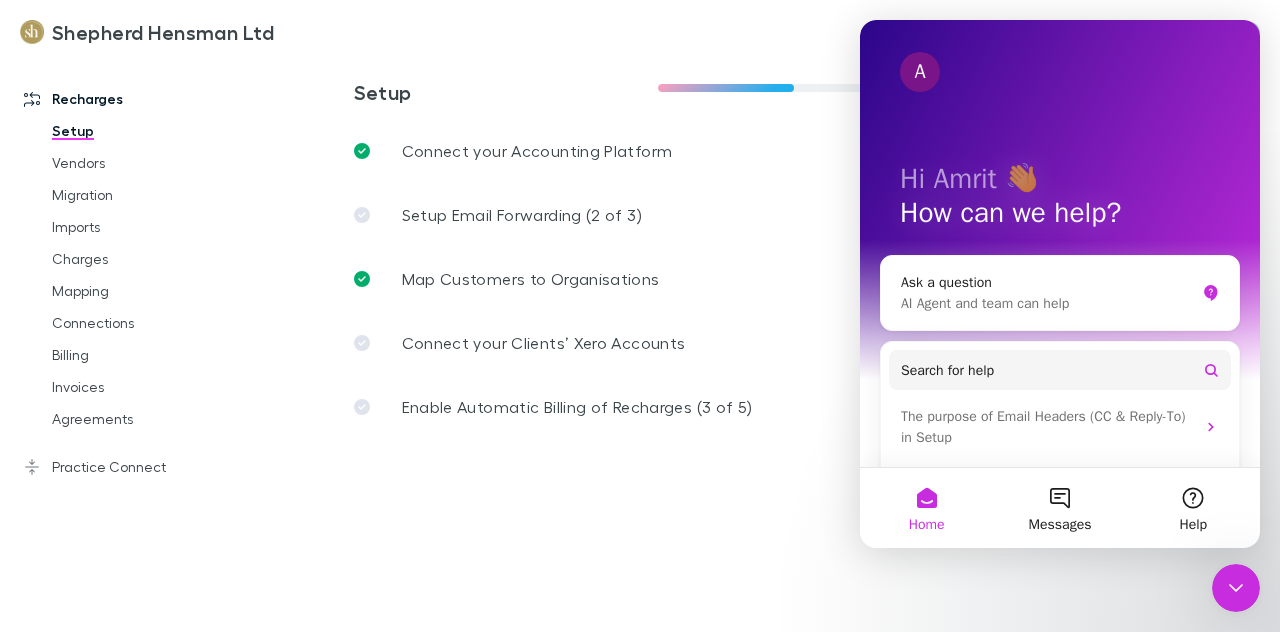 scroll, scrollTop: 0, scrollLeft: 0, axis: both 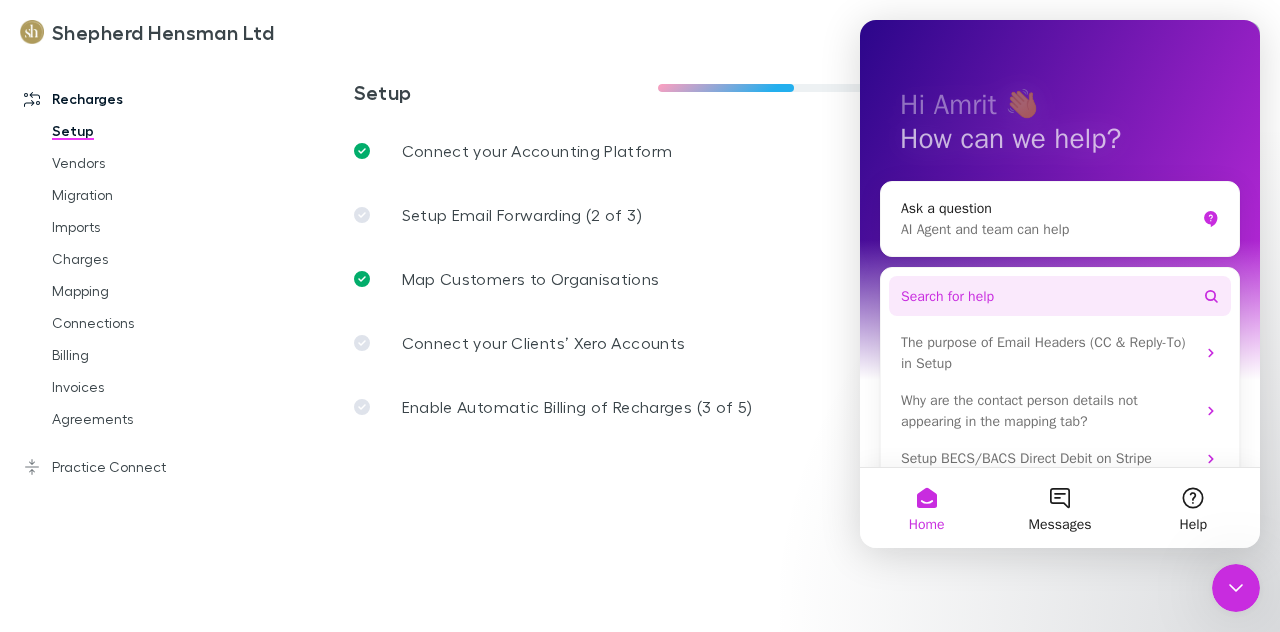 click on "Search for help" at bounding box center (1060, 296) 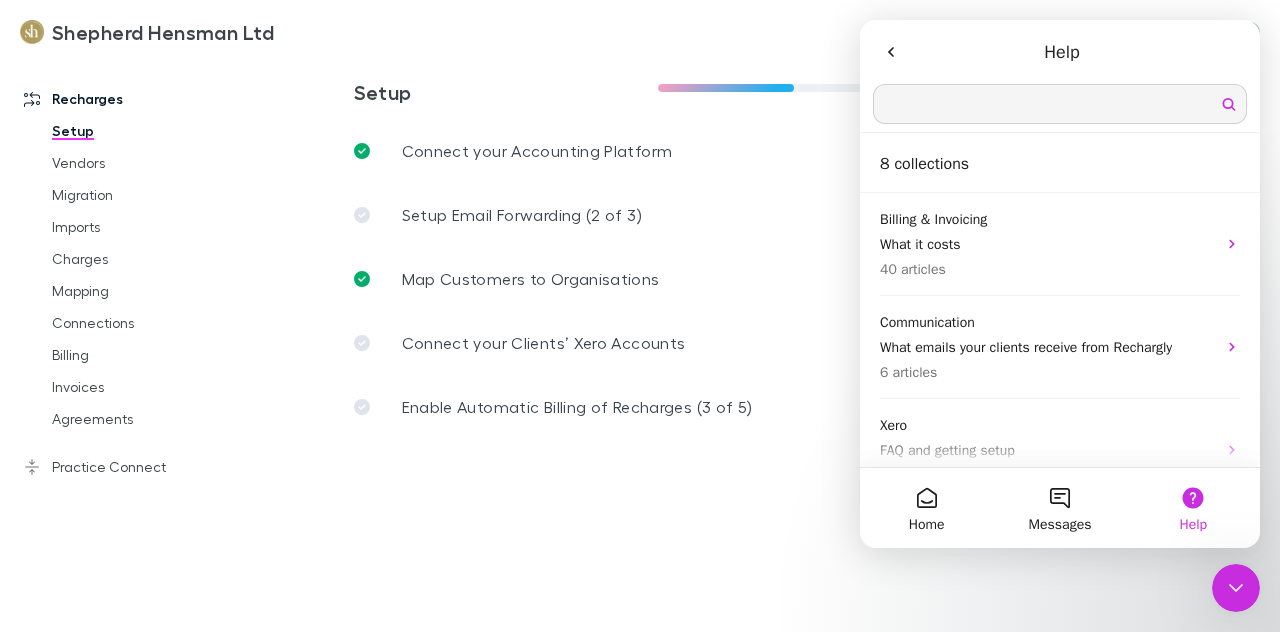 scroll, scrollTop: 0, scrollLeft: 0, axis: both 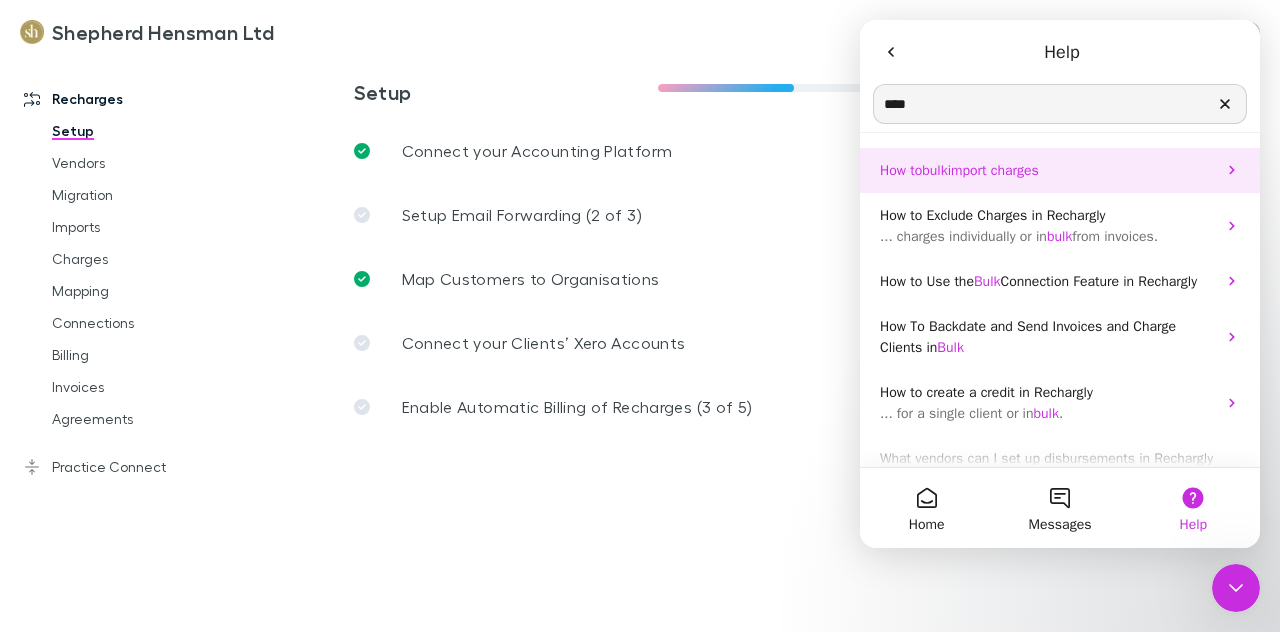 type on "****" 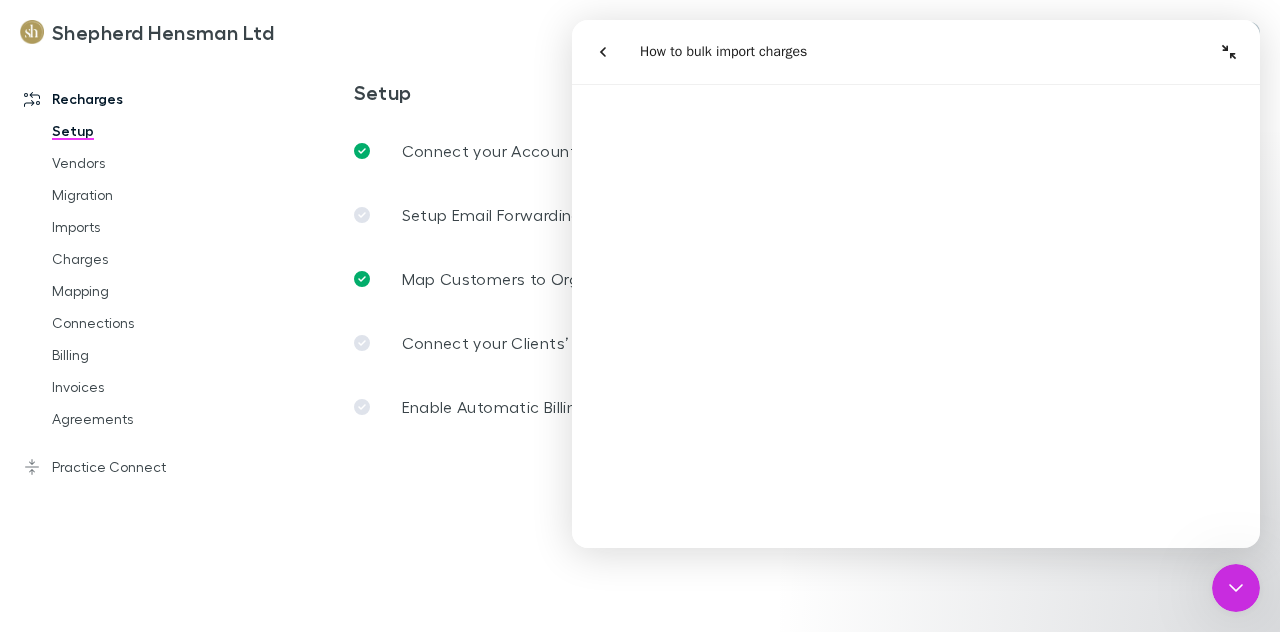 scroll, scrollTop: 331, scrollLeft: 0, axis: vertical 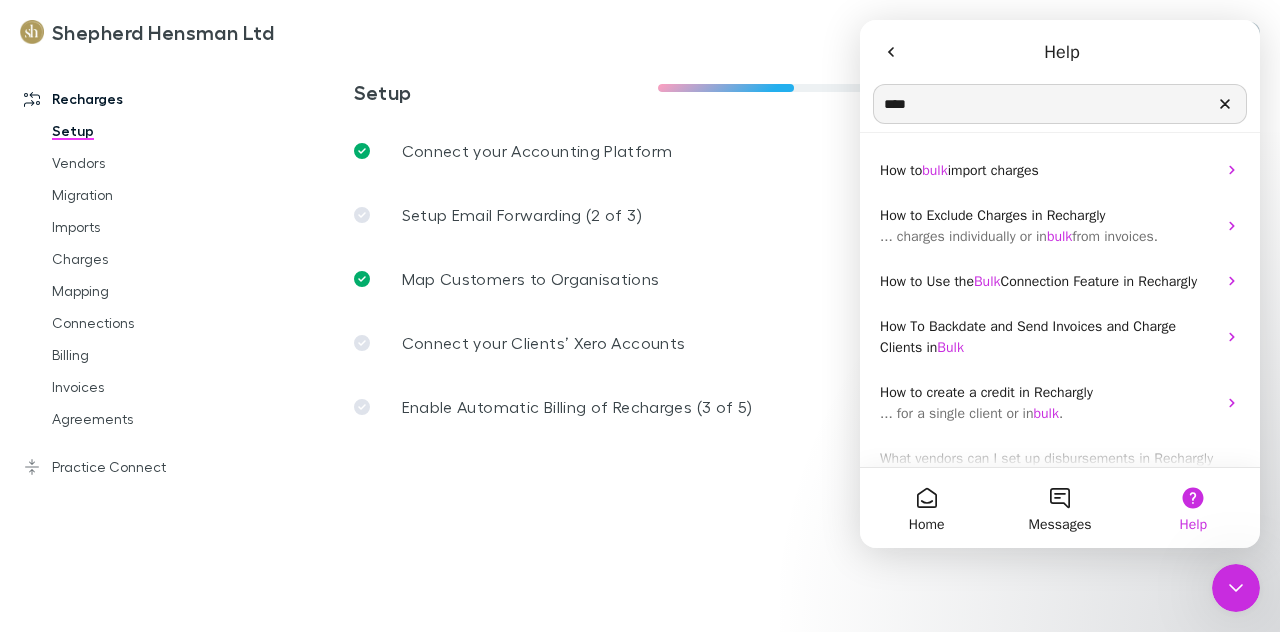 drag, startPoint x: 914, startPoint y: 123, endPoint x: 811, endPoint y: 100, distance: 105.53672 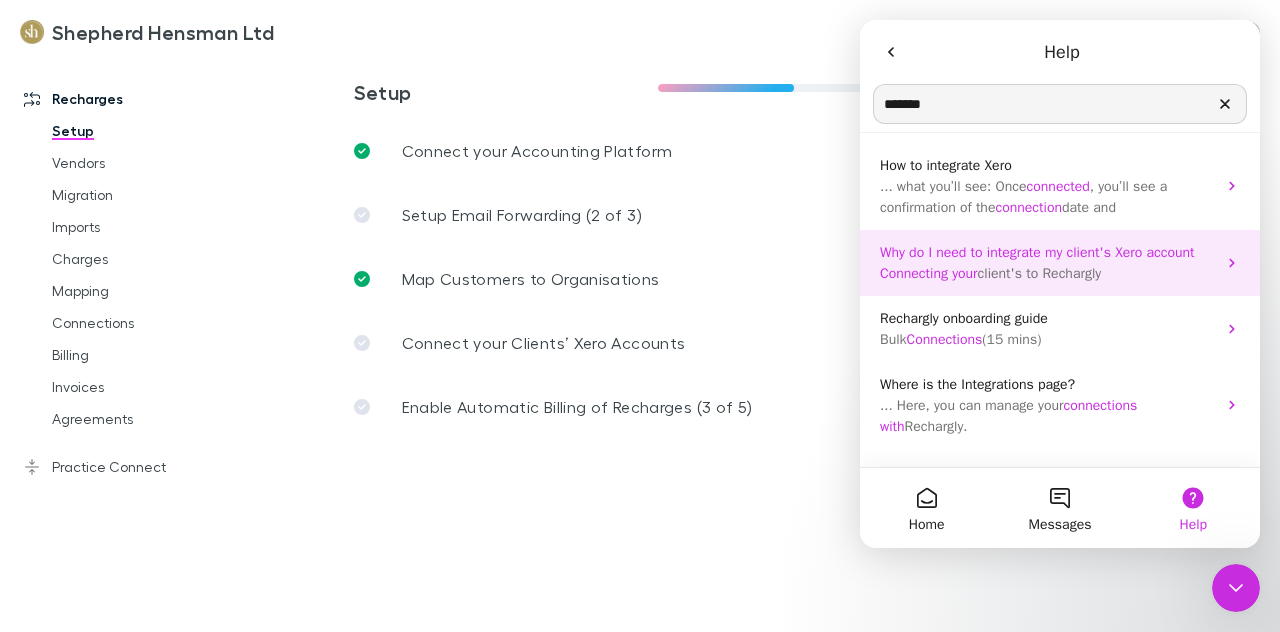 scroll, scrollTop: 51, scrollLeft: 0, axis: vertical 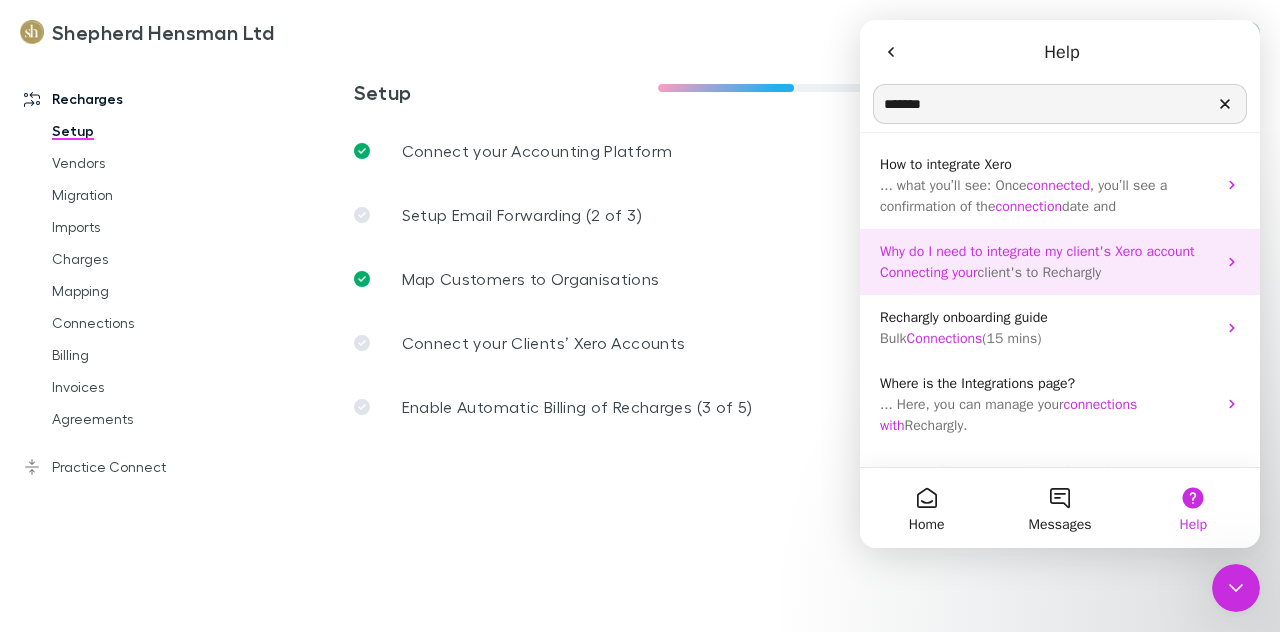 type on "*******" 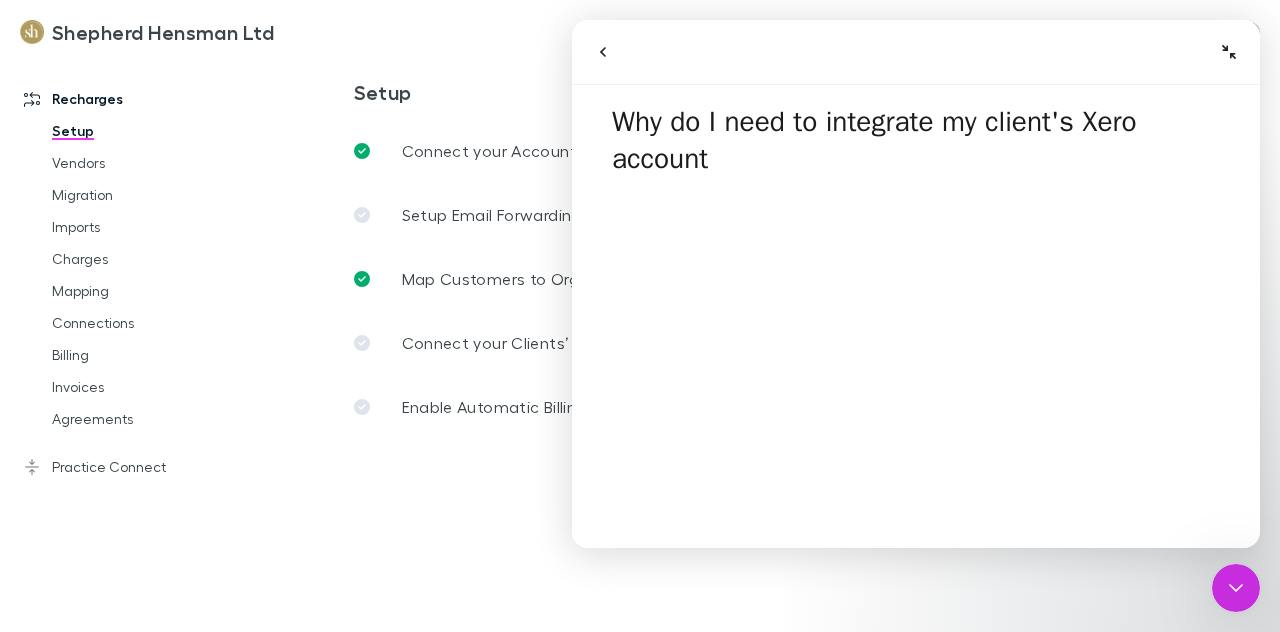 click 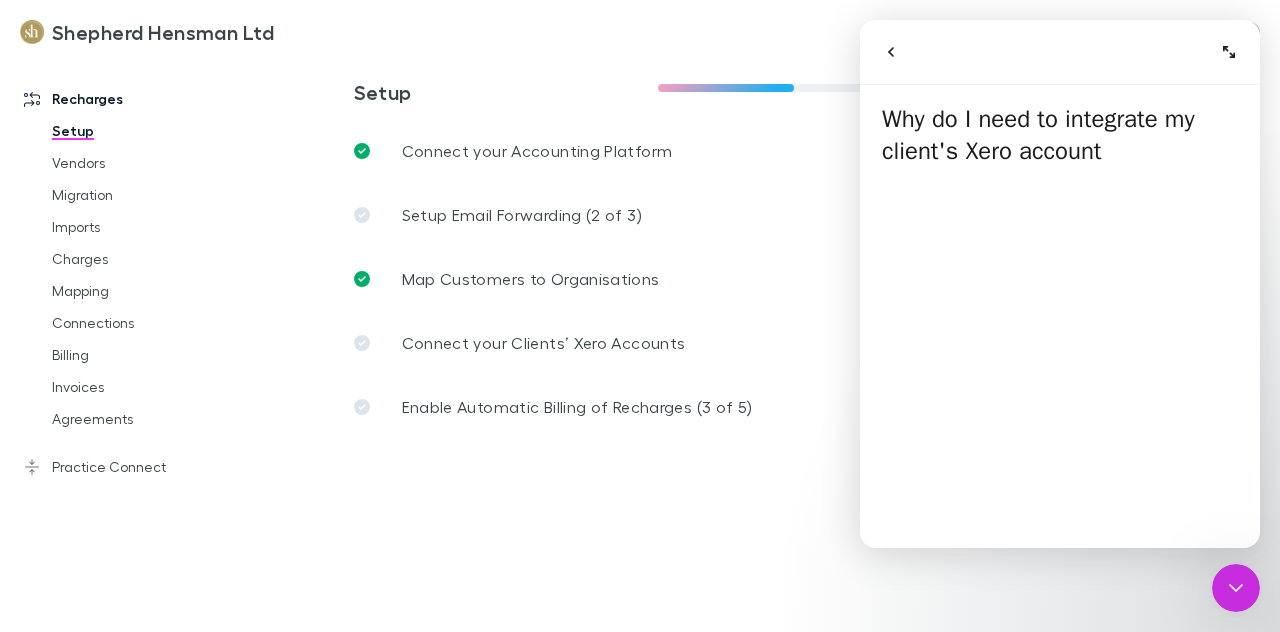 click 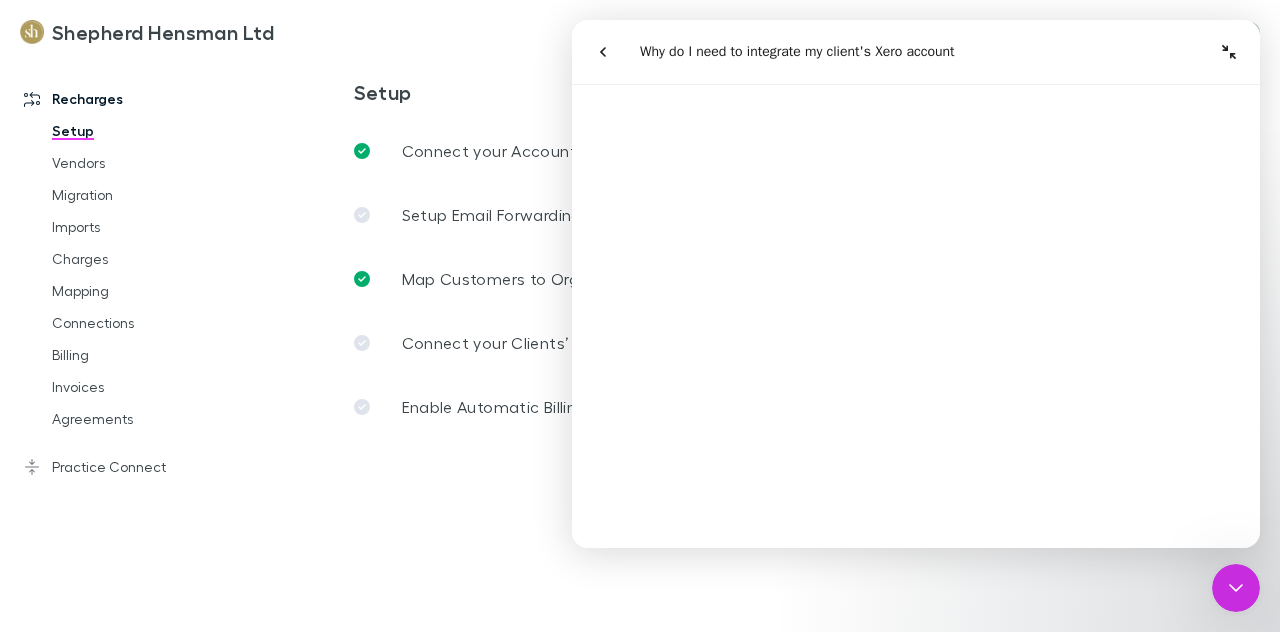 scroll, scrollTop: 1021, scrollLeft: 0, axis: vertical 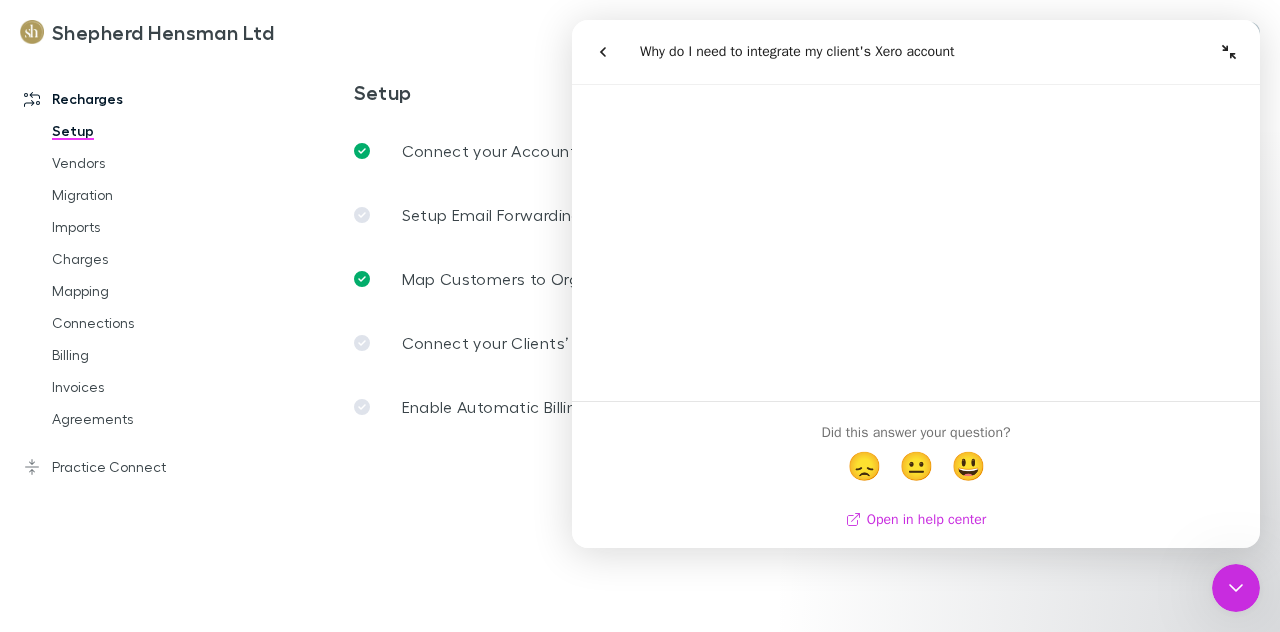click on "Open in help center" at bounding box center [916, 519] 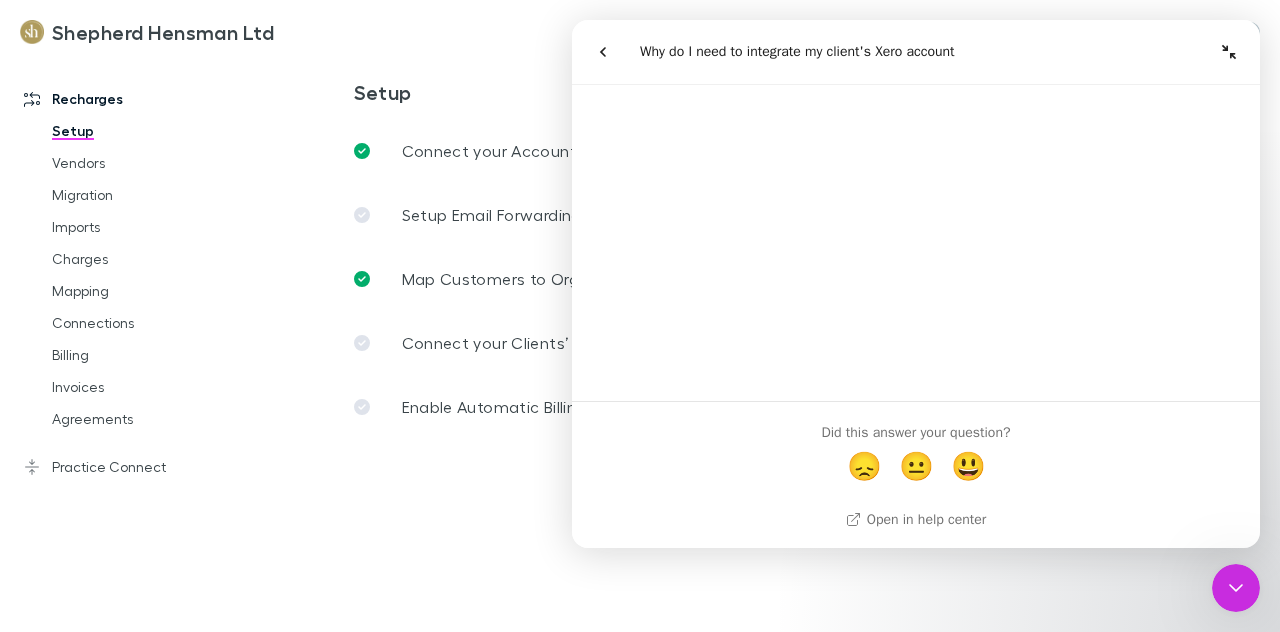 click at bounding box center [1236, 588] 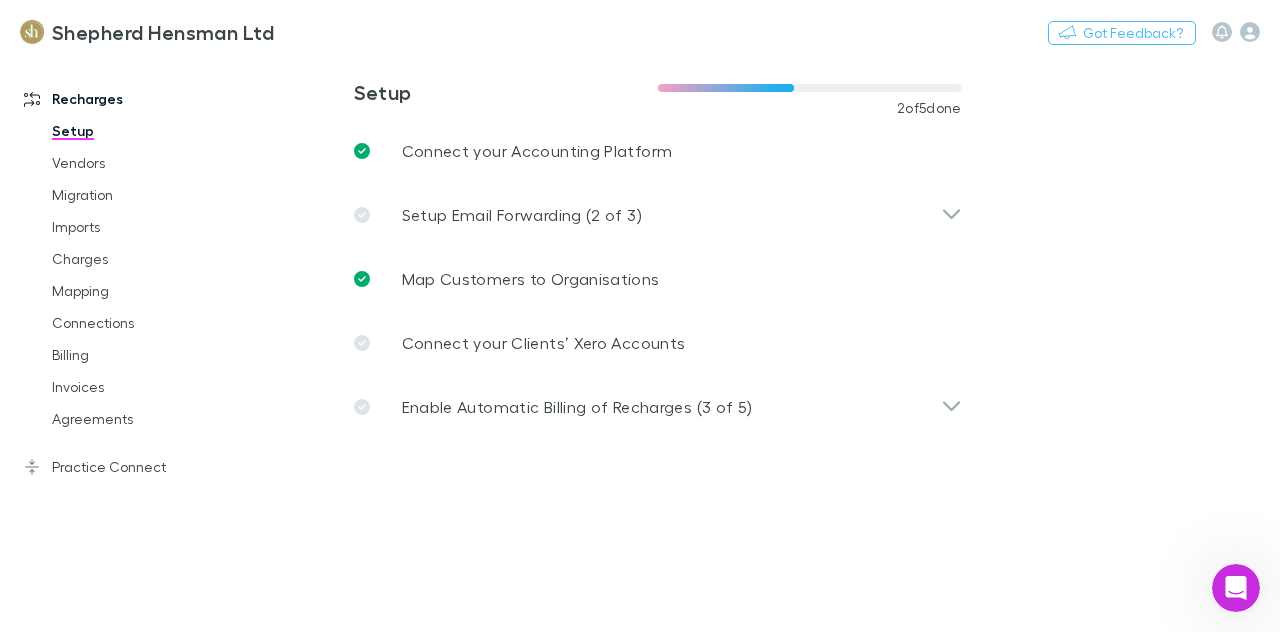 scroll, scrollTop: 0, scrollLeft: 0, axis: both 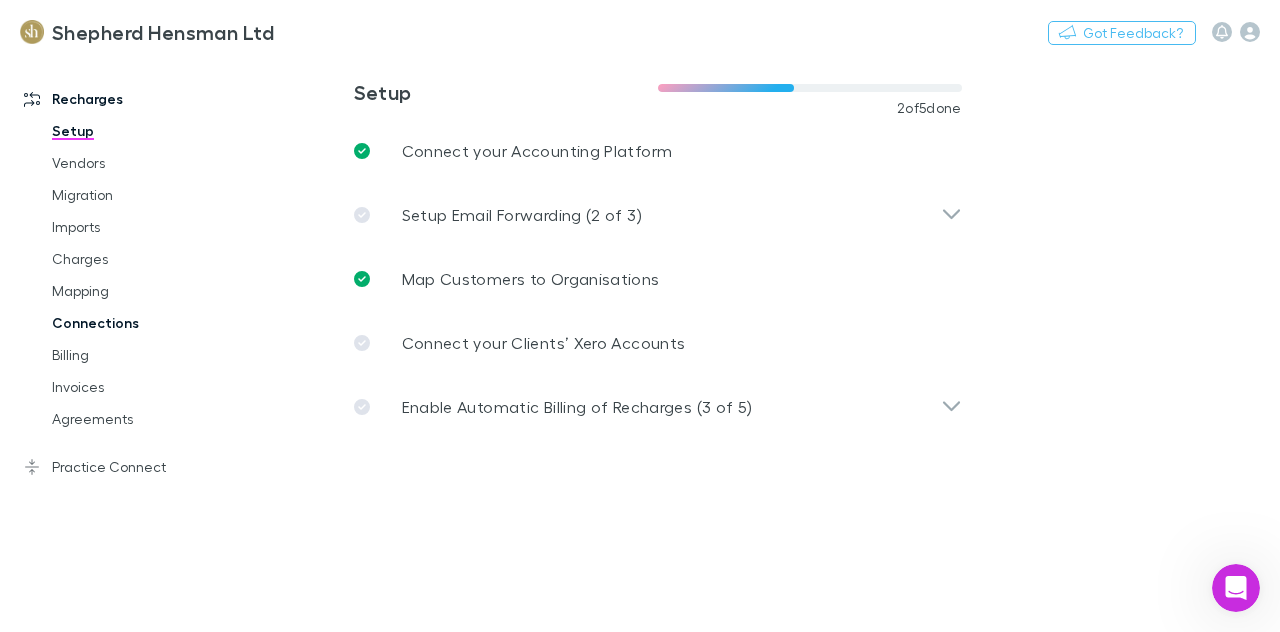 click on "Connections" at bounding box center (143, 323) 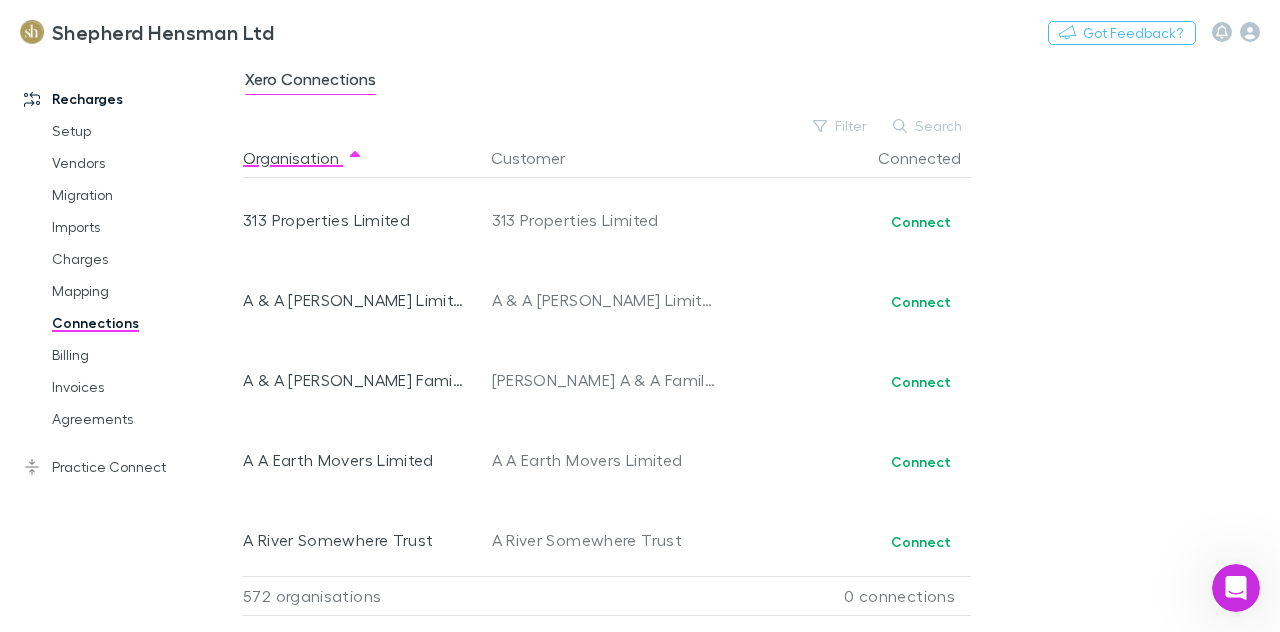 scroll, scrollTop: 0, scrollLeft: 0, axis: both 